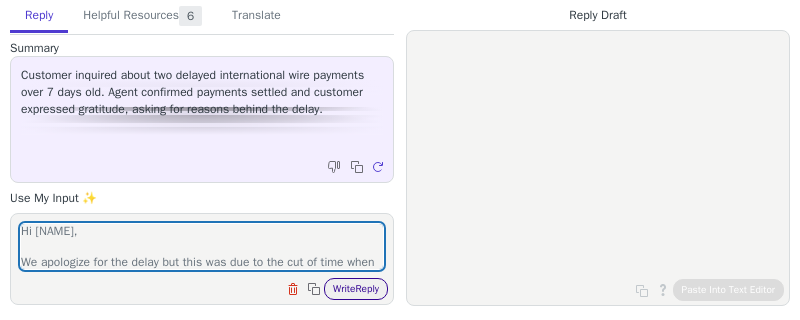 scroll, scrollTop: 0, scrollLeft: 0, axis: both 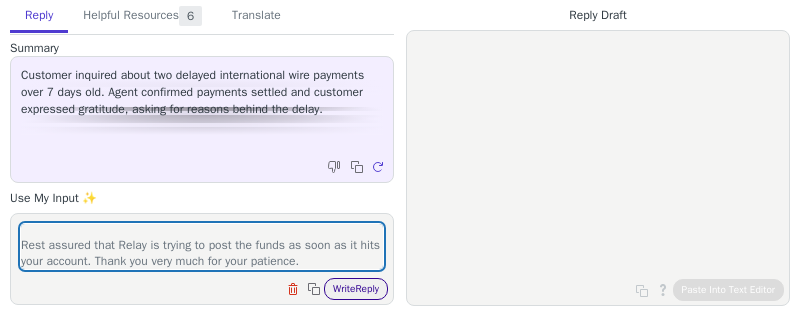 type on "Hi [NAME],
We apologize for the delay but this was due to the cut of time when the transfer was created plus the holiday and weekend that impacted the posting time.
Rest assured that Relay is trying to post the funds as soon as it hits your account. Thank you very much for your patience." 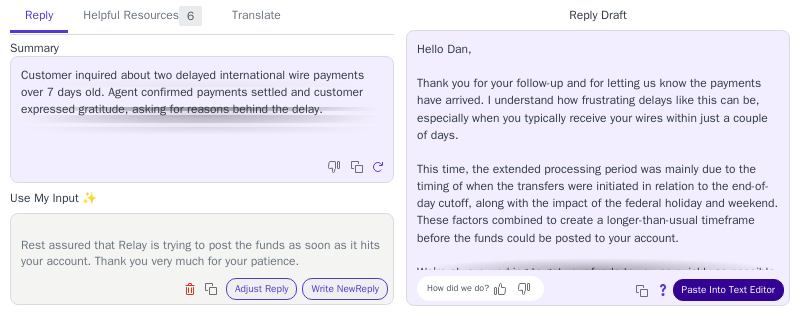 click on "Paste Into Text Editor" at bounding box center [728, 290] 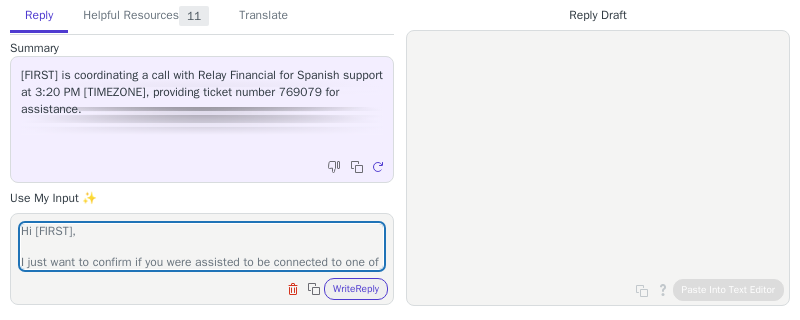 scroll, scrollTop: 0, scrollLeft: 0, axis: both 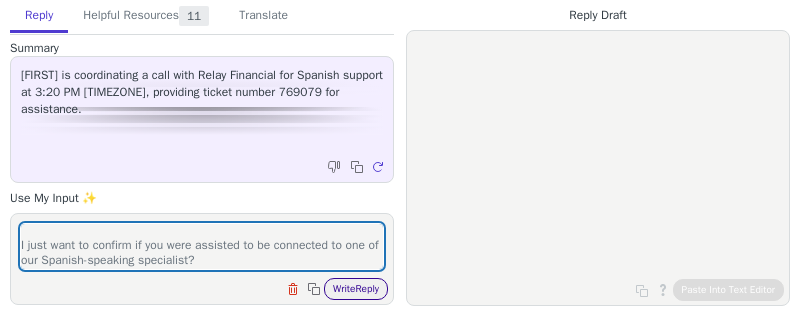 type on "Hi [FIRST],
I just want to confirm if you were assisted to be connected to one of our Spanish-speaking specialist?" 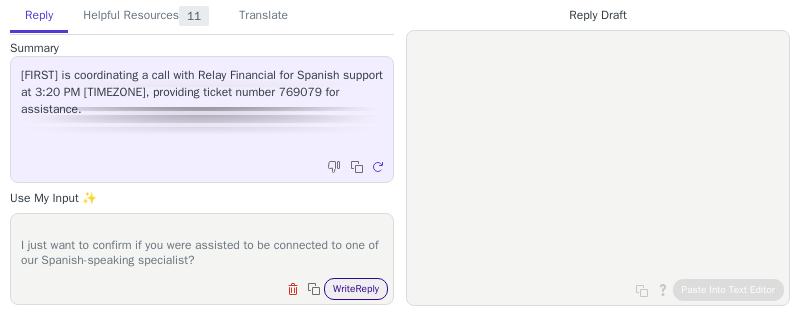 click on "Write  Reply" at bounding box center (356, 289) 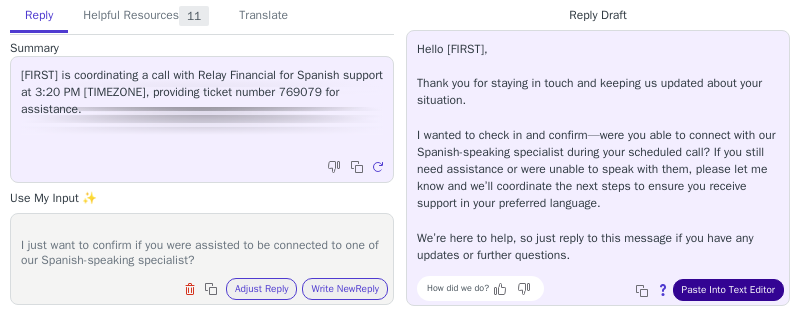 click on "Paste Into Text Editor" at bounding box center [728, 290] 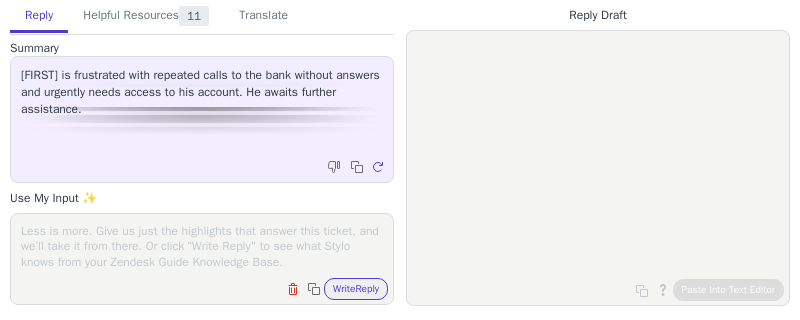 scroll, scrollTop: 0, scrollLeft: 0, axis: both 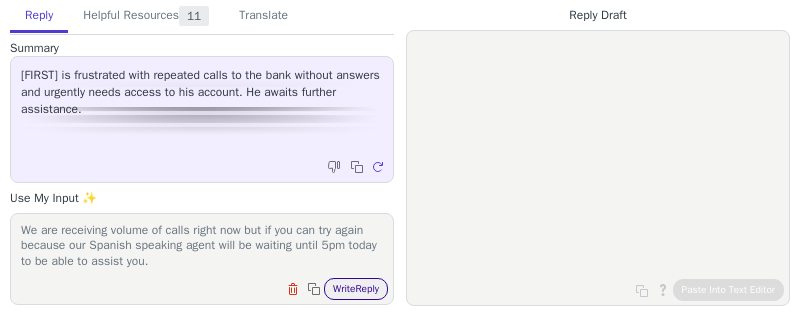 type on "We apologize that you have been put on hold.
We are receiving volume of calls right now but if you can try again because our Spanish speaking agent will be waiting until 5pm today to be able to assist you." 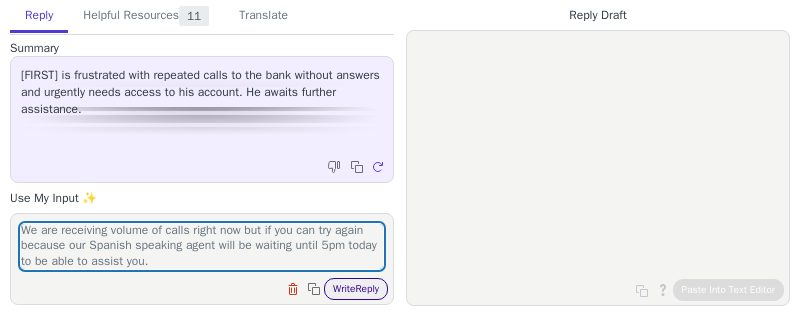 click on "Write  Reply" at bounding box center (356, 289) 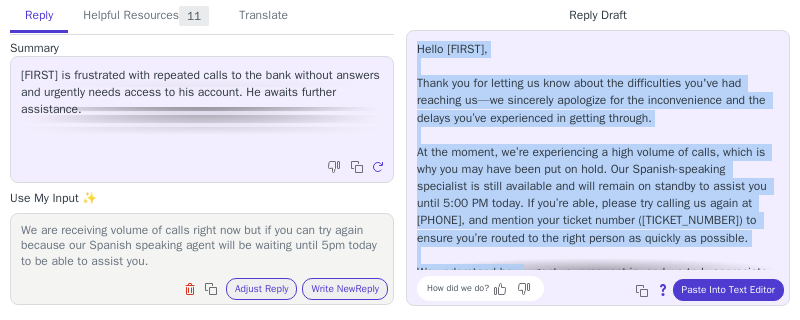scroll, scrollTop: 131, scrollLeft: 0, axis: vertical 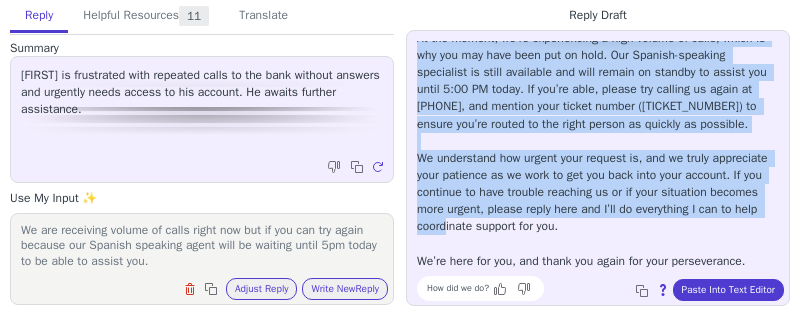 drag, startPoint x: 417, startPoint y: 50, endPoint x: 584, endPoint y: 187, distance: 216.00462 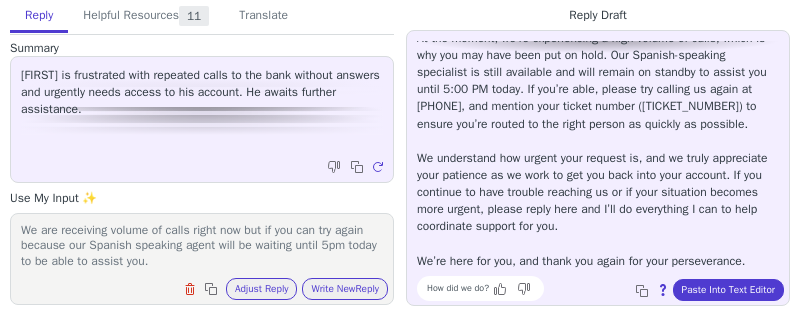 drag, startPoint x: 572, startPoint y: 131, endPoint x: 562, endPoint y: 127, distance: 10.770329 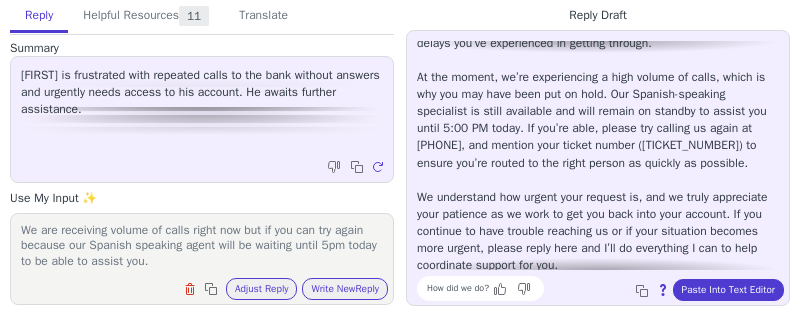 scroll, scrollTop: 0, scrollLeft: 0, axis: both 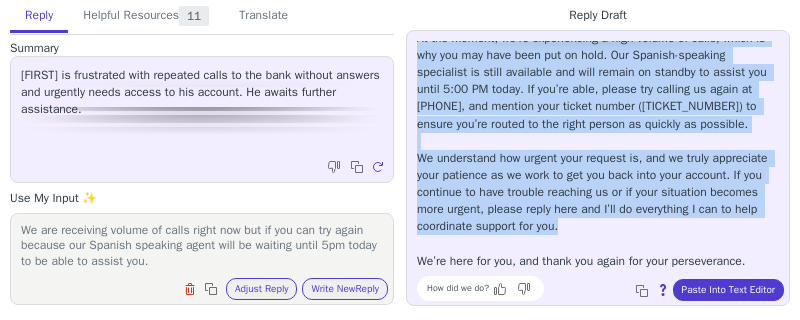drag, startPoint x: 417, startPoint y: 46, endPoint x: 728, endPoint y: 234, distance: 363.40747 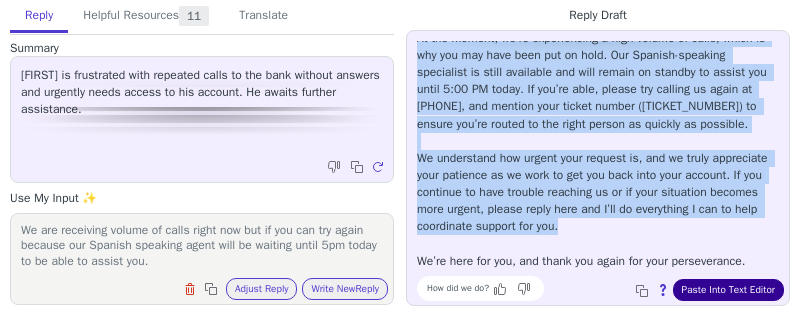 click on "Paste Into Text Editor" at bounding box center (728, 290) 